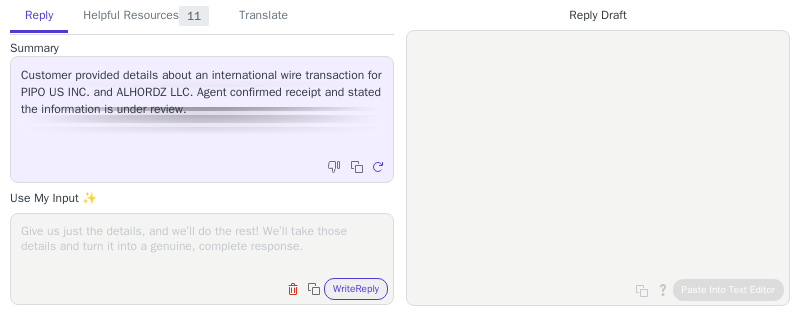 scroll, scrollTop: 0, scrollLeft: 0, axis: both 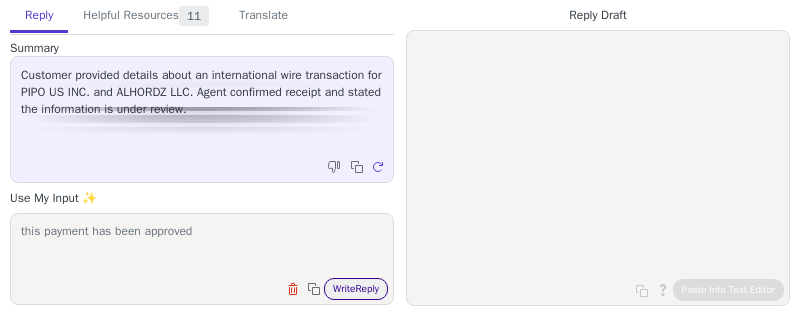 type on "this payment has been approved" 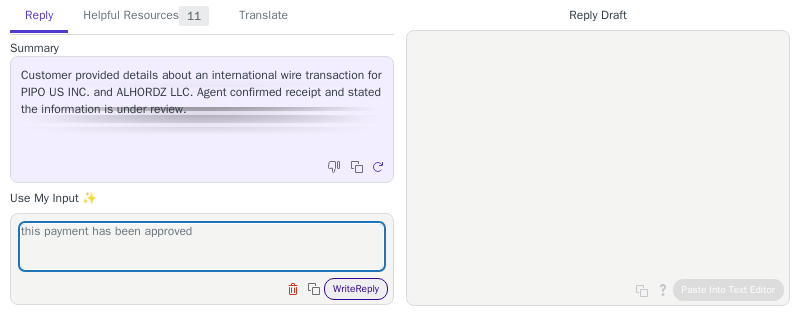 click on "Write  Reply" at bounding box center (356, 289) 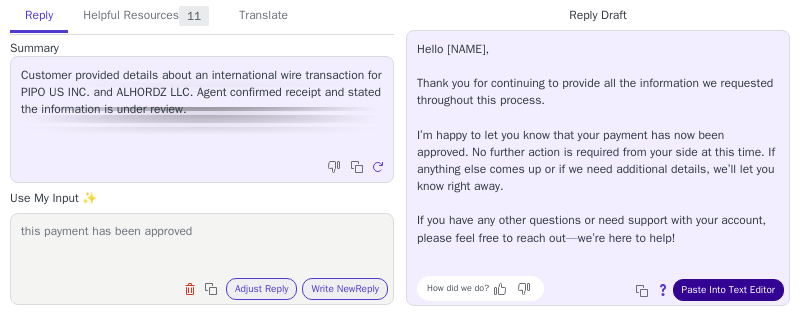 click on "Paste Into Text Editor" at bounding box center [728, 290] 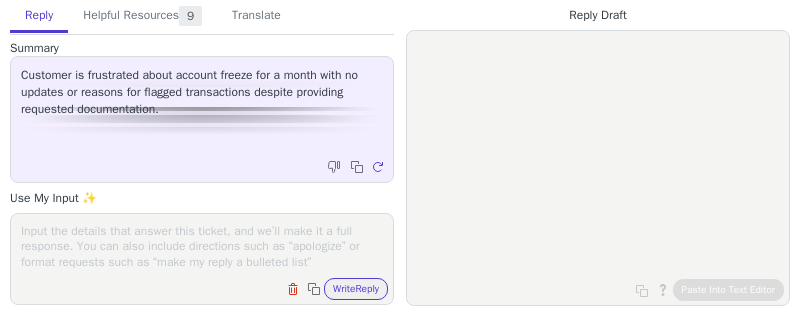 scroll, scrollTop: 0, scrollLeft: 0, axis: both 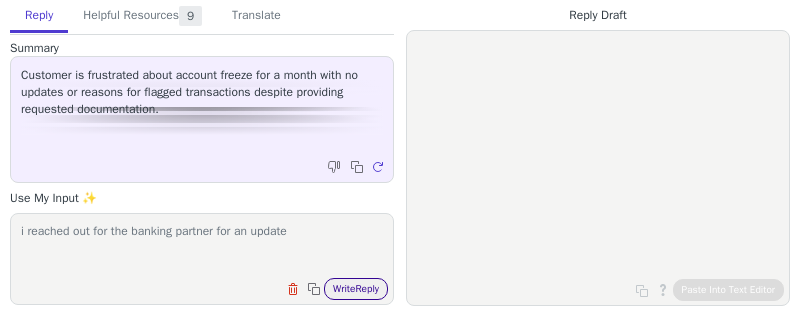 type on "i reached out for the banking partner for an update" 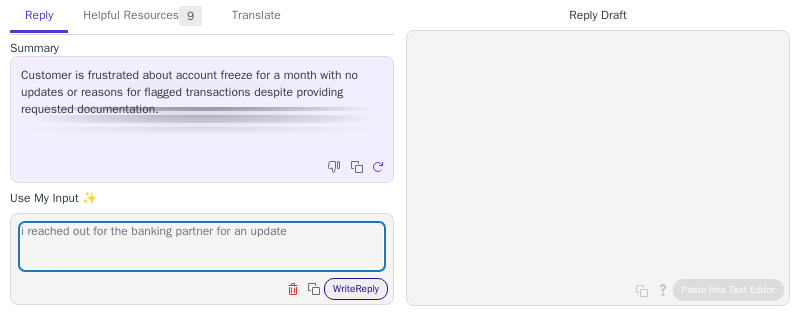 click on "Write  Reply" at bounding box center (356, 289) 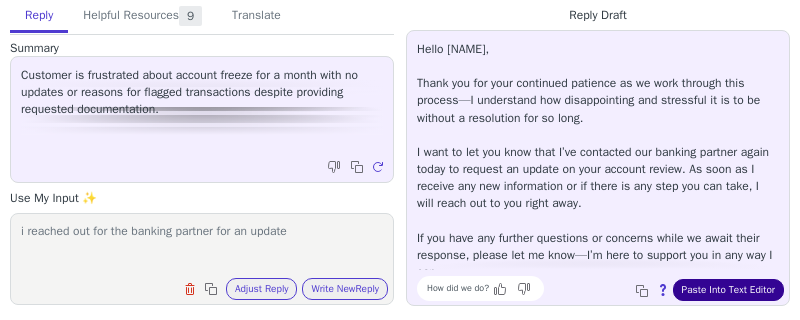 click on "Paste Into Text Editor" at bounding box center [728, 290] 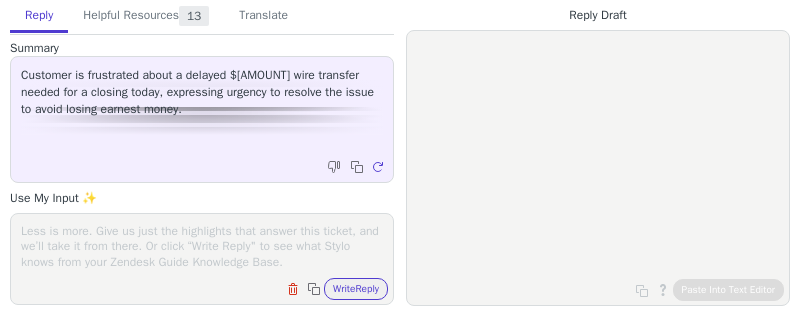 scroll, scrollTop: 0, scrollLeft: 0, axis: both 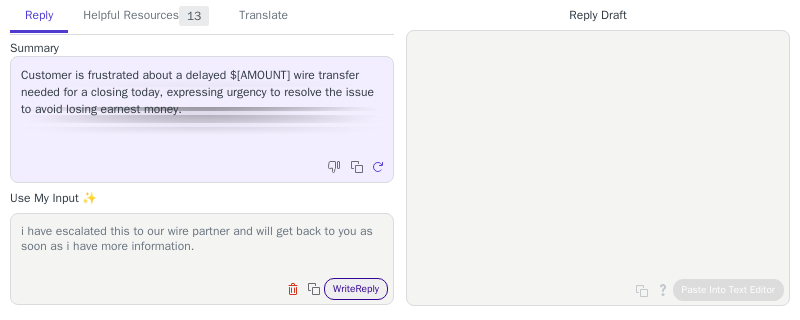 type on "i have escalated this to our wire partner and will get back to you as soon as i have more information." 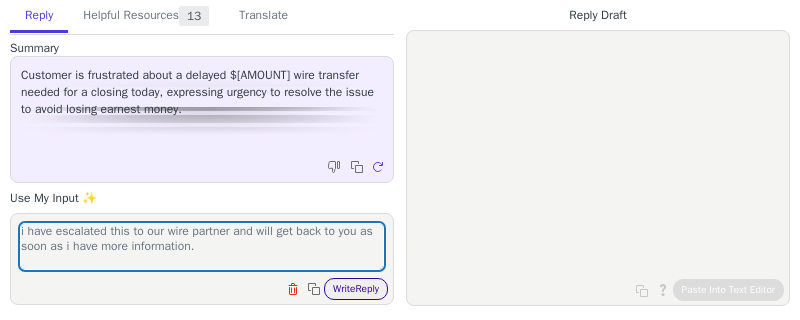 click on "Write  Reply" at bounding box center [356, 289] 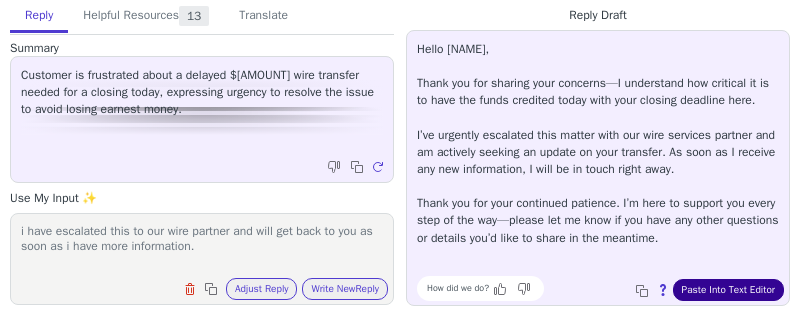 click on "Paste Into Text Editor" at bounding box center (728, 290) 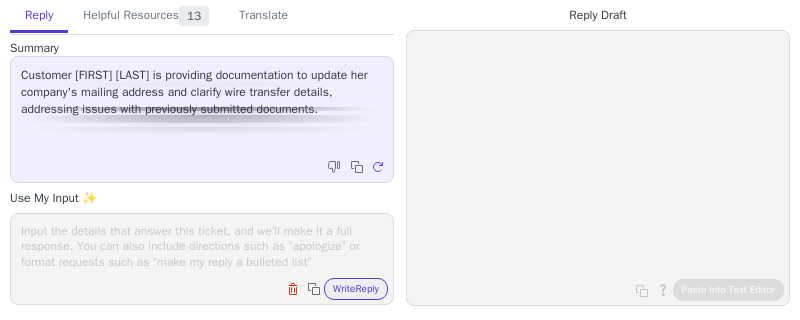 scroll, scrollTop: 0, scrollLeft: 0, axis: both 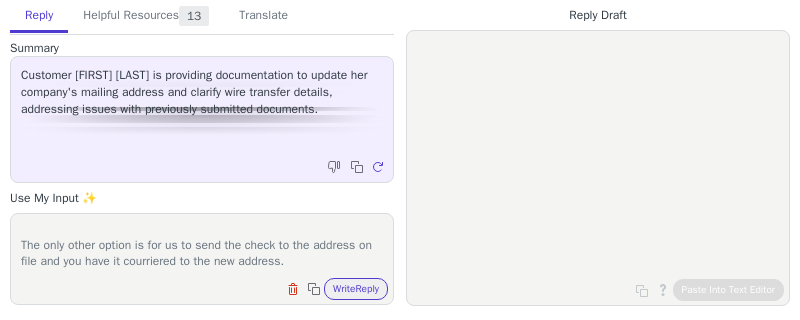 click on "the utility bill you provided is also showing as altered. We need the original utility bill or statement in order for us to update the address.
The only other option is for us to send the check to the address on file and you have it courriered to the new address." at bounding box center [202, 246] 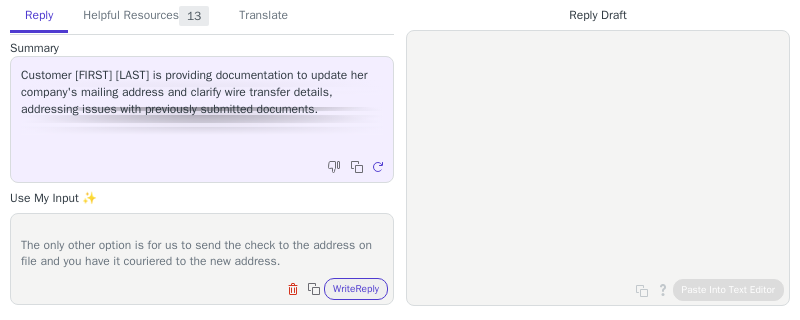 type on "the utility bill you provided is also showing as altered. We need the original utility bill or statement in order for us to update the address.
The only other option is for us to send the check to the address on file and you have it couriered to the new address." 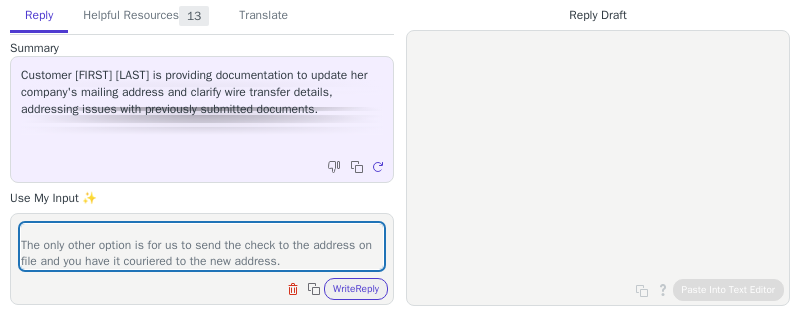 click on "the utility bill you provided is also showing as altered. We need the original utility bill or statement in order for us to update the address.
The only other option is for us to send the check to the address on file and you have it couriered to the new address.  Clear field Copy to clipboard Write  Reply" at bounding box center [202, 259] 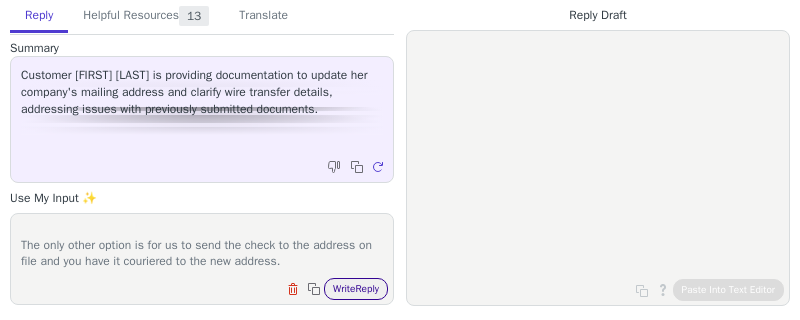 click on "Write  Reply" at bounding box center (356, 289) 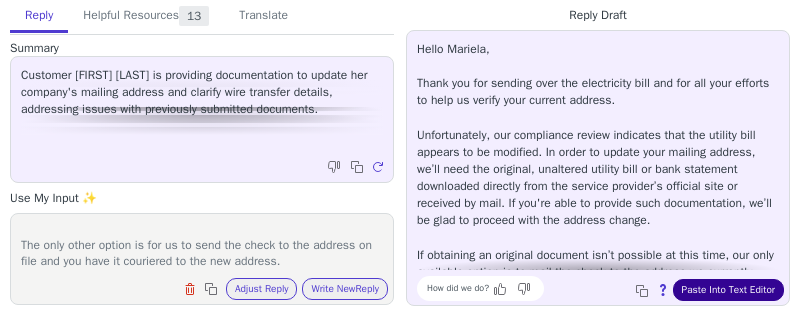 click on "Paste Into Text Editor" at bounding box center [728, 290] 